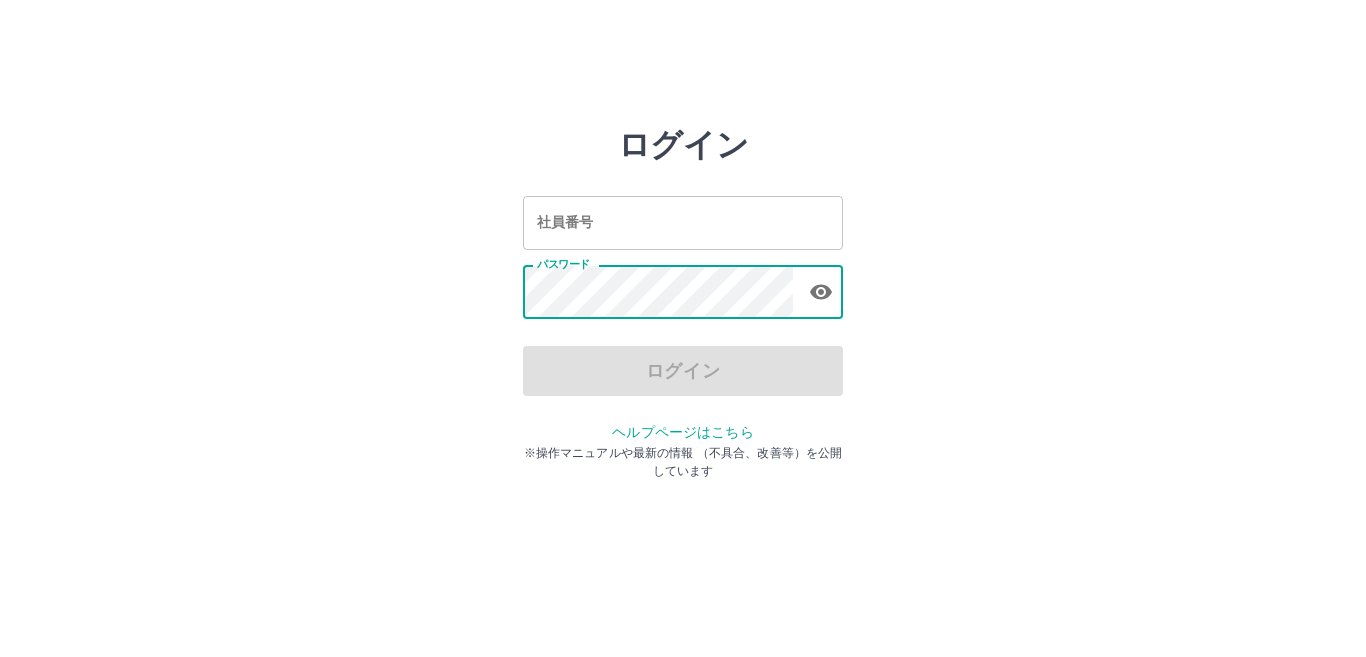 scroll, scrollTop: 0, scrollLeft: 0, axis: both 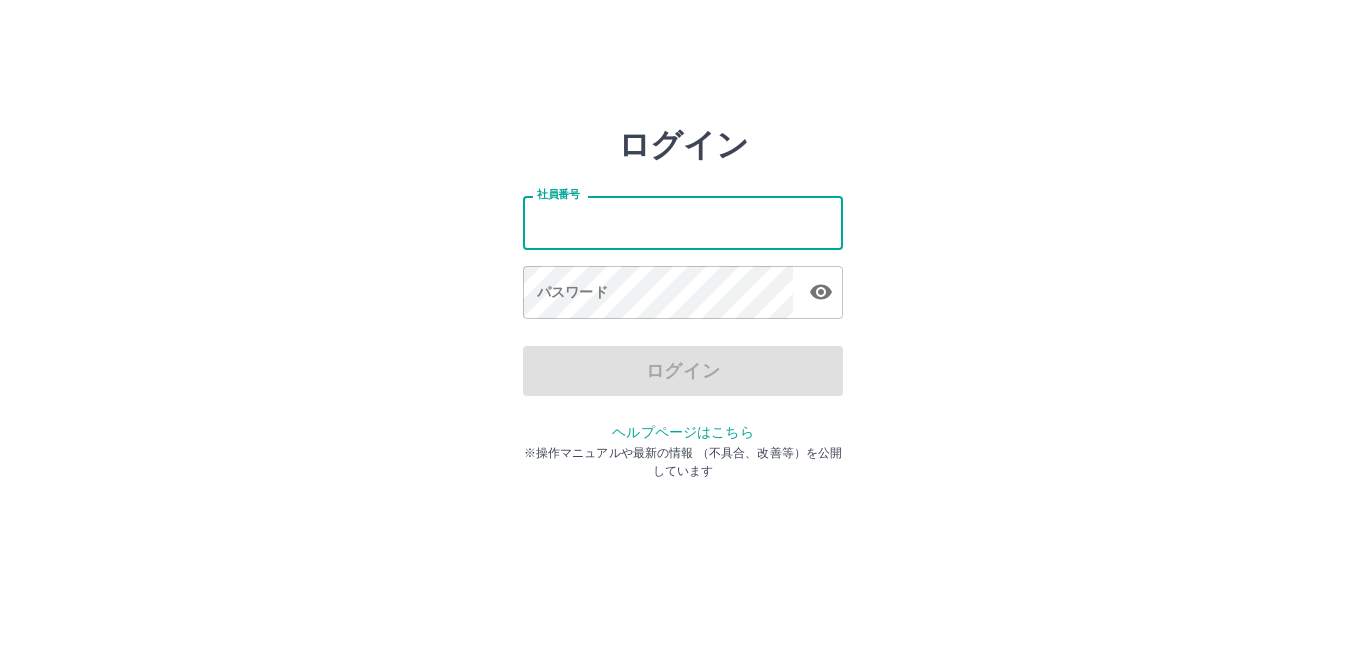 type on "*******" 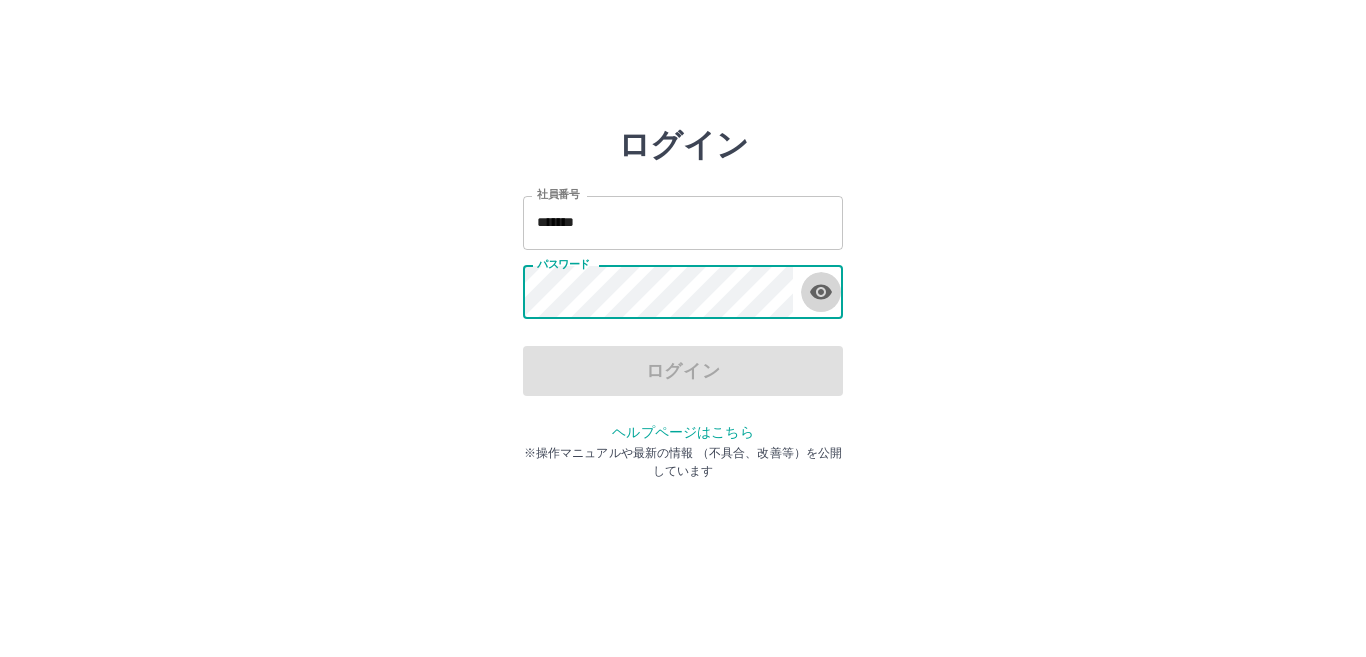 click 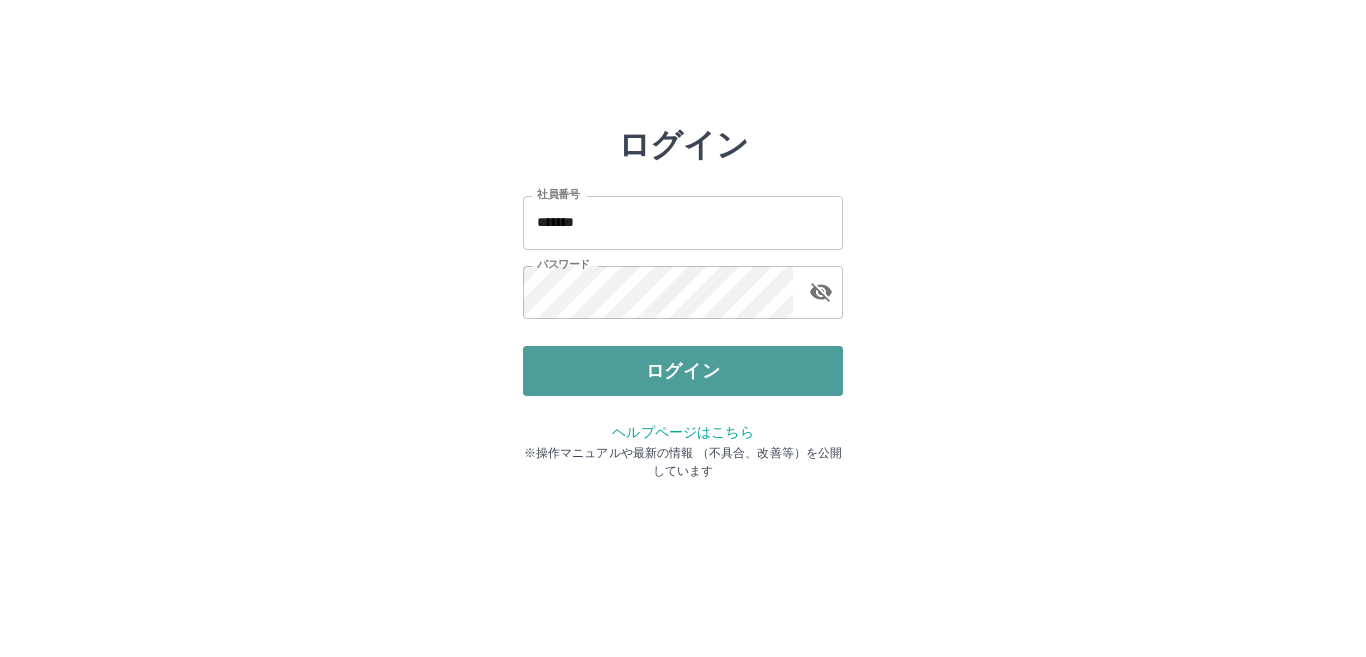 click on "ログイン" at bounding box center [683, 371] 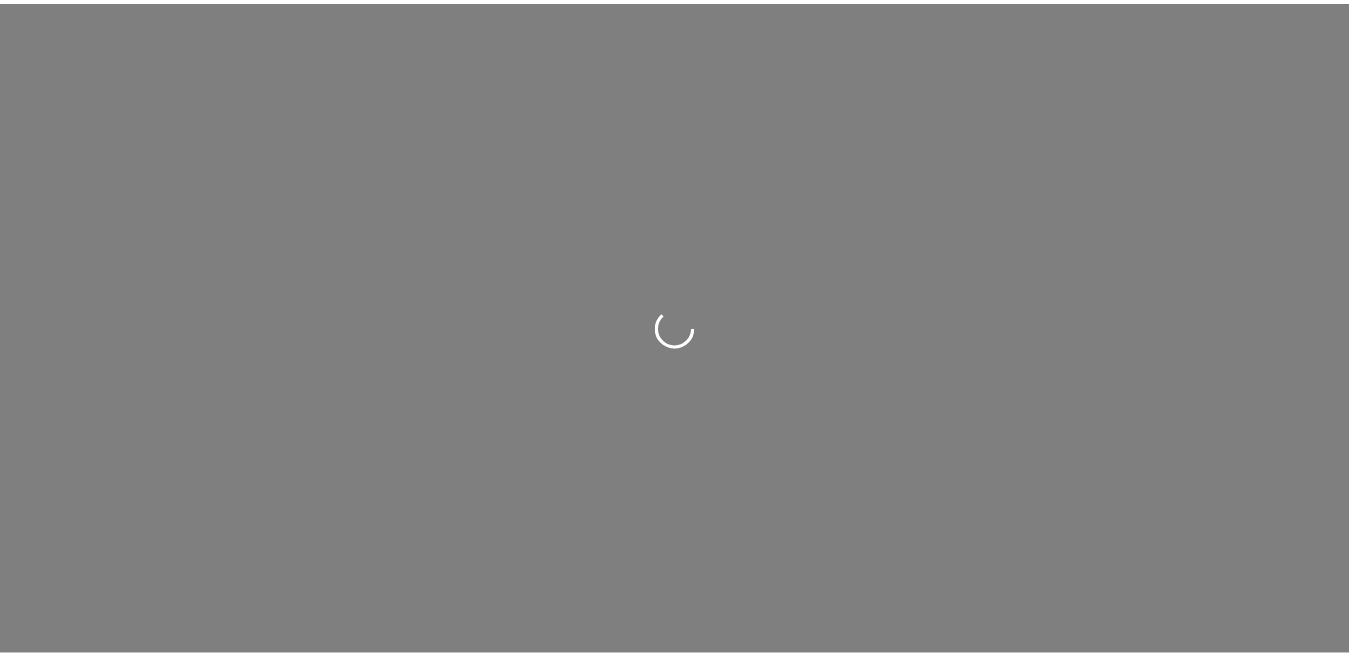 scroll, scrollTop: 0, scrollLeft: 0, axis: both 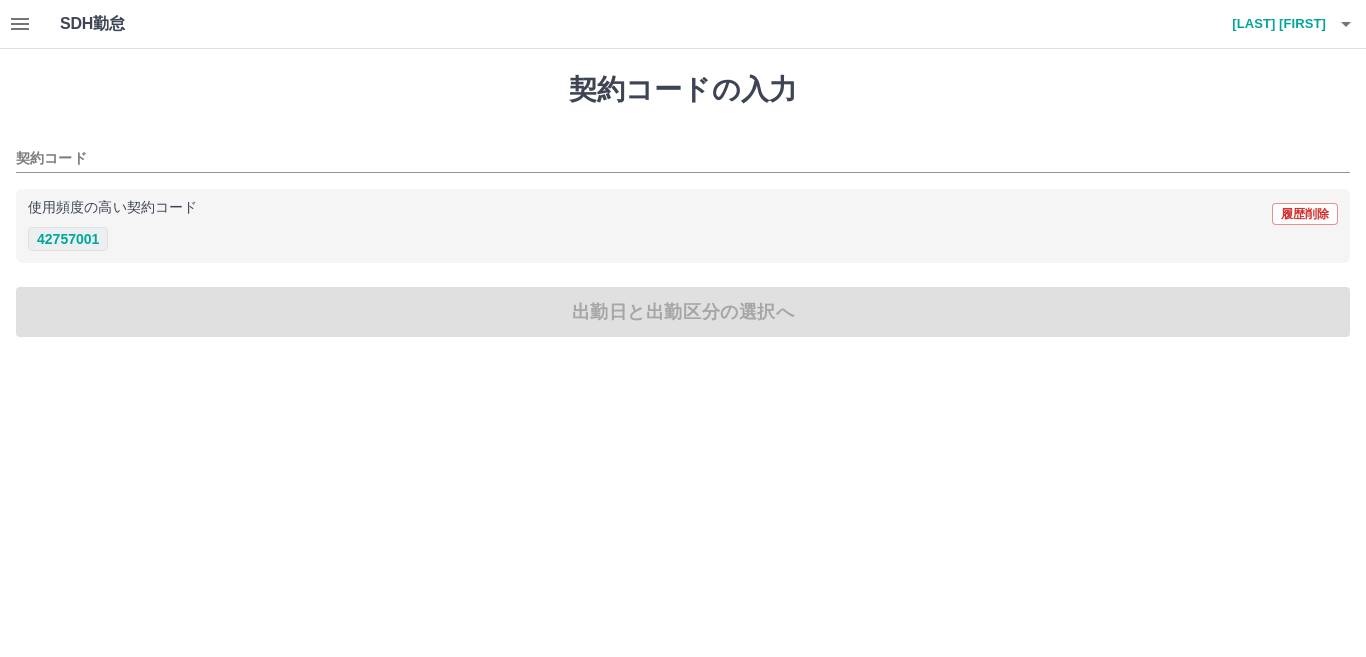 click on "42757001" at bounding box center (68, 239) 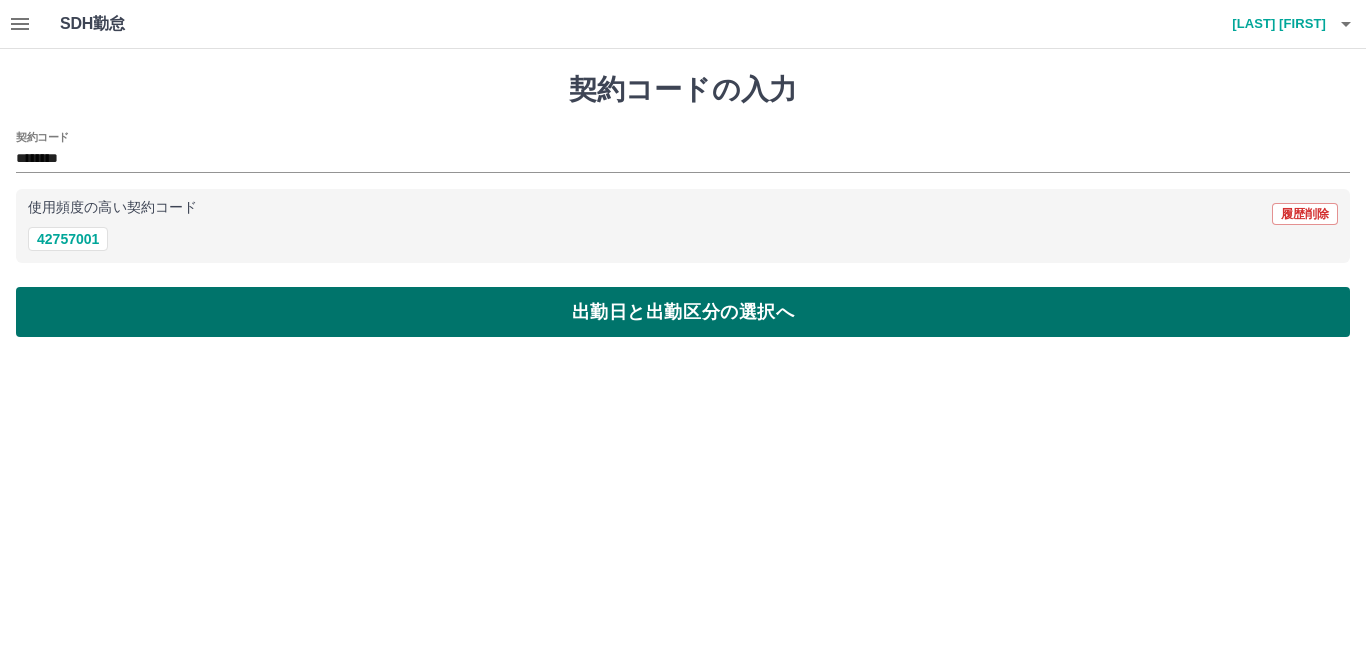click on "出勤日と出勤区分の選択へ" at bounding box center [683, 312] 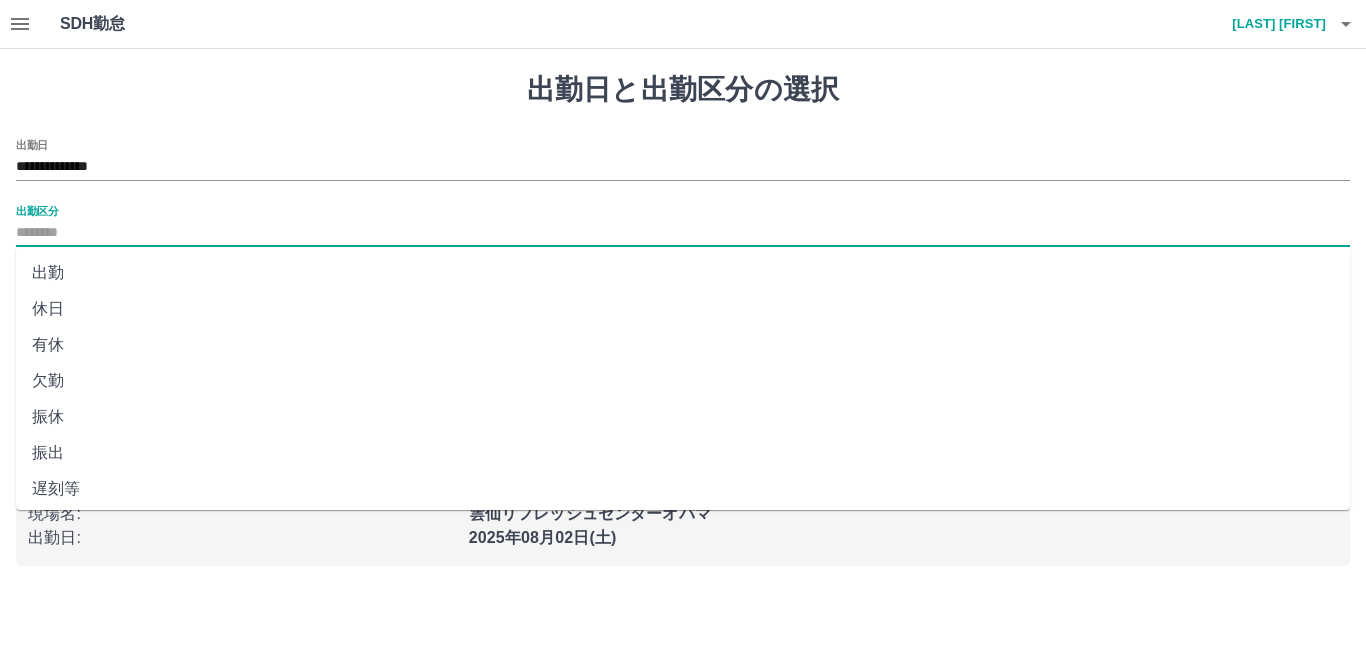 click on "出勤区分" at bounding box center (683, 233) 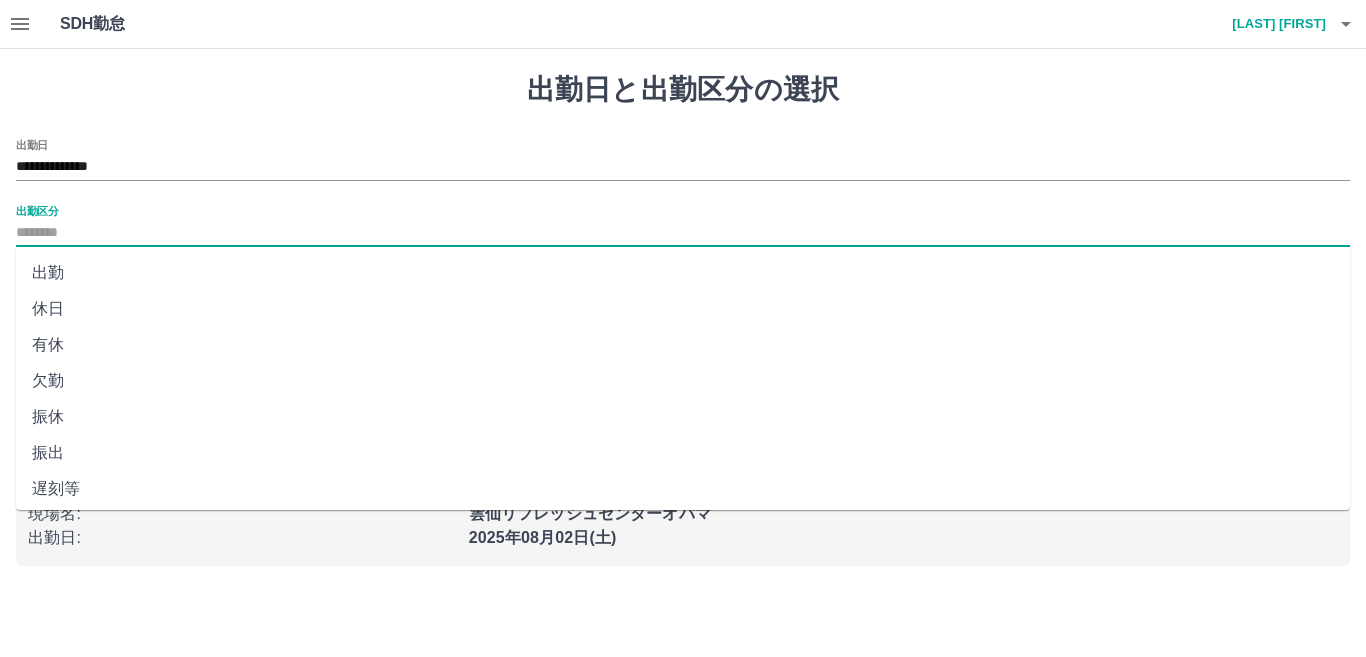 click on "出勤" at bounding box center [683, 273] 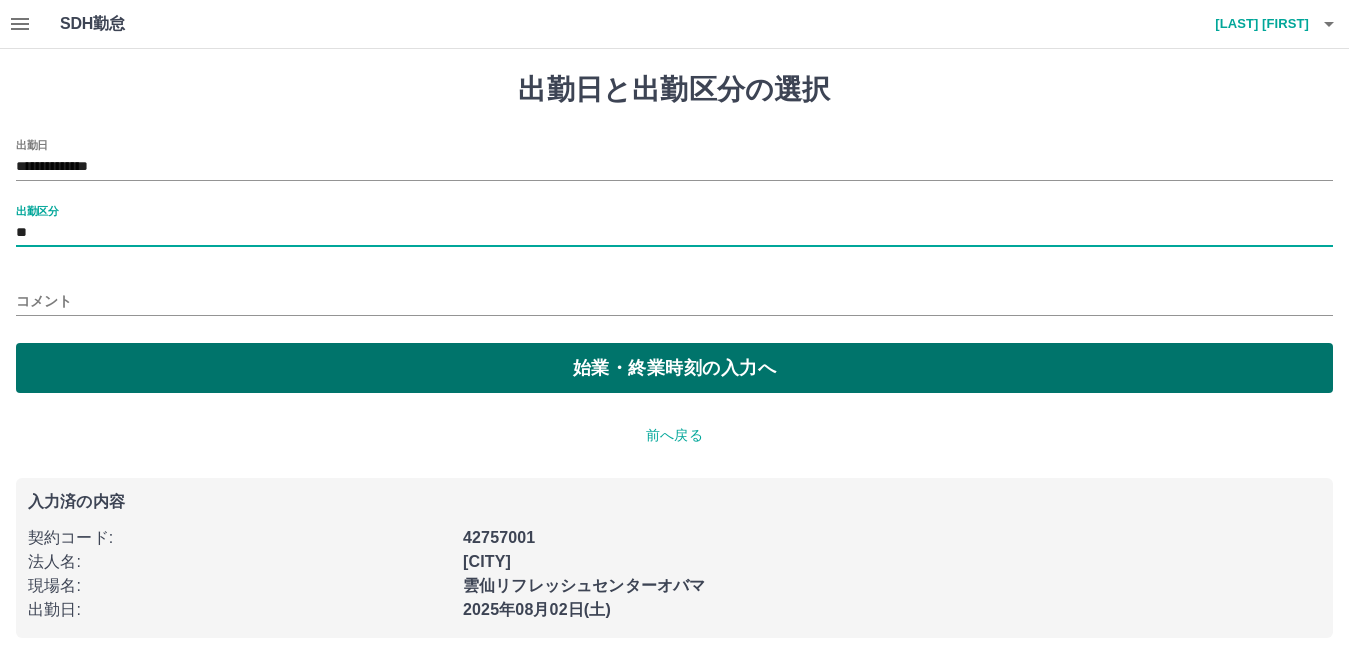 click on "始業・終業時刻の入力へ" at bounding box center [674, 368] 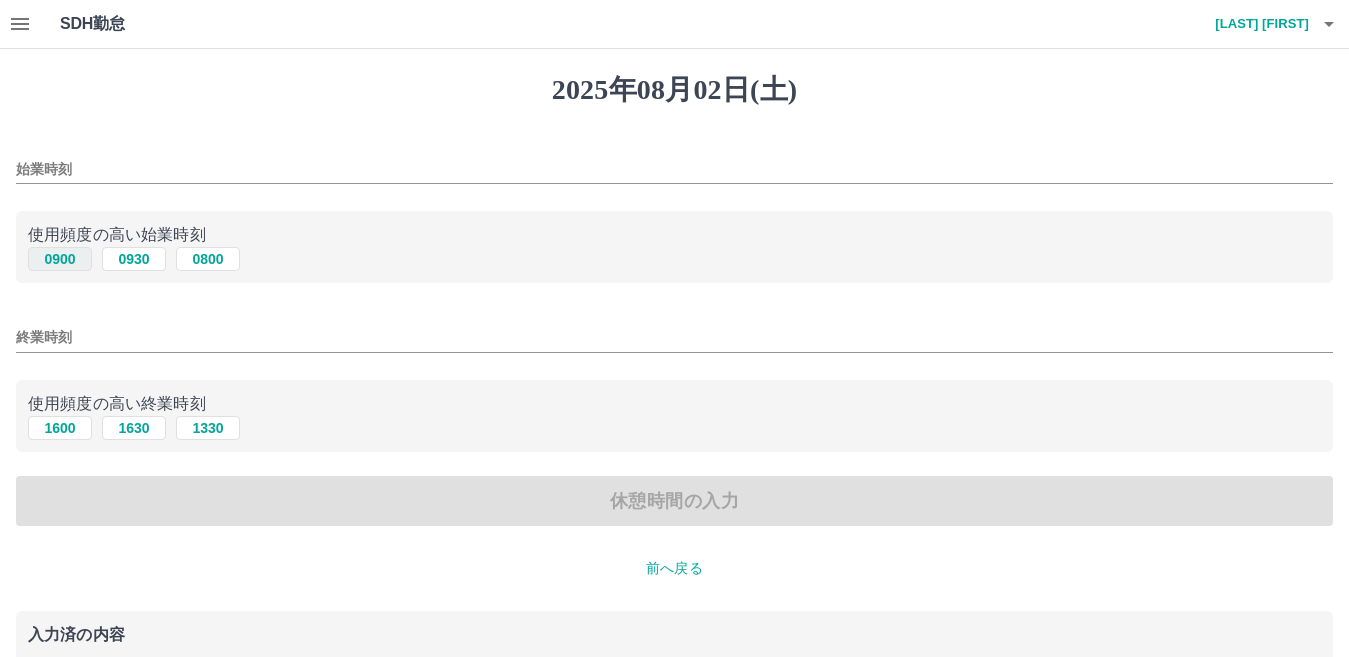 click on "0900" at bounding box center [60, 259] 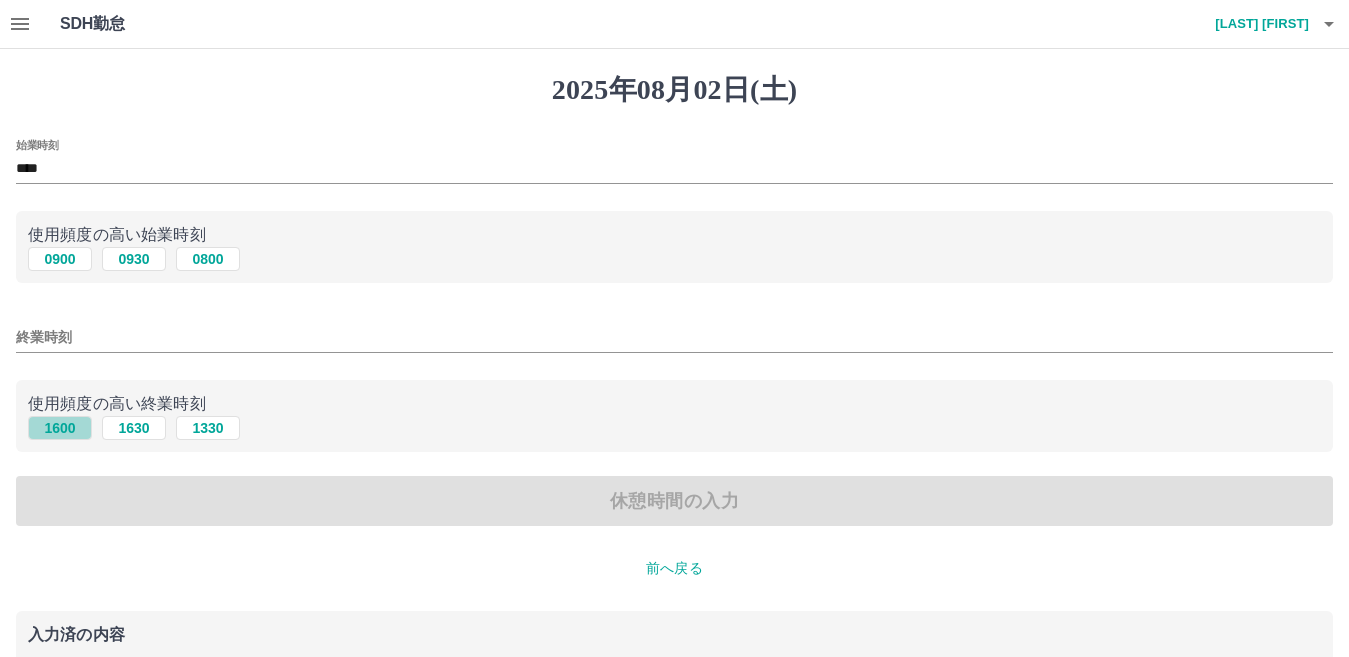click on "1600" at bounding box center (60, 428) 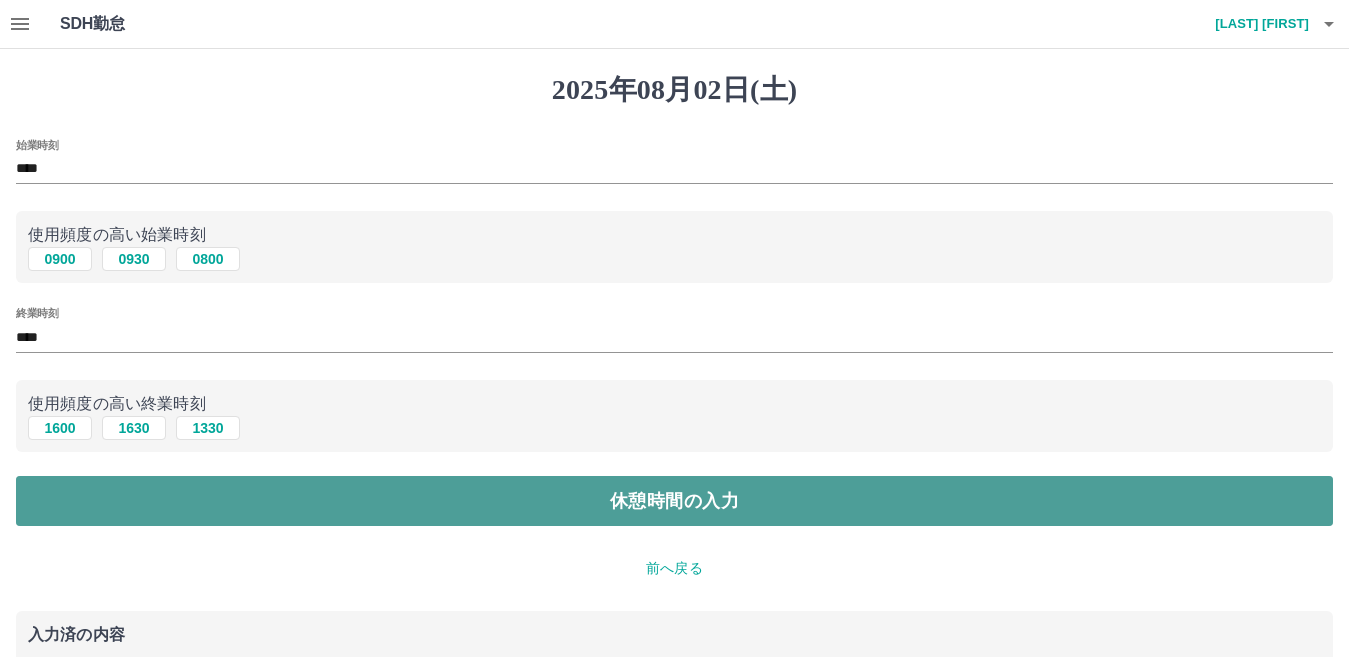 click on "休憩時間の入力" at bounding box center (674, 501) 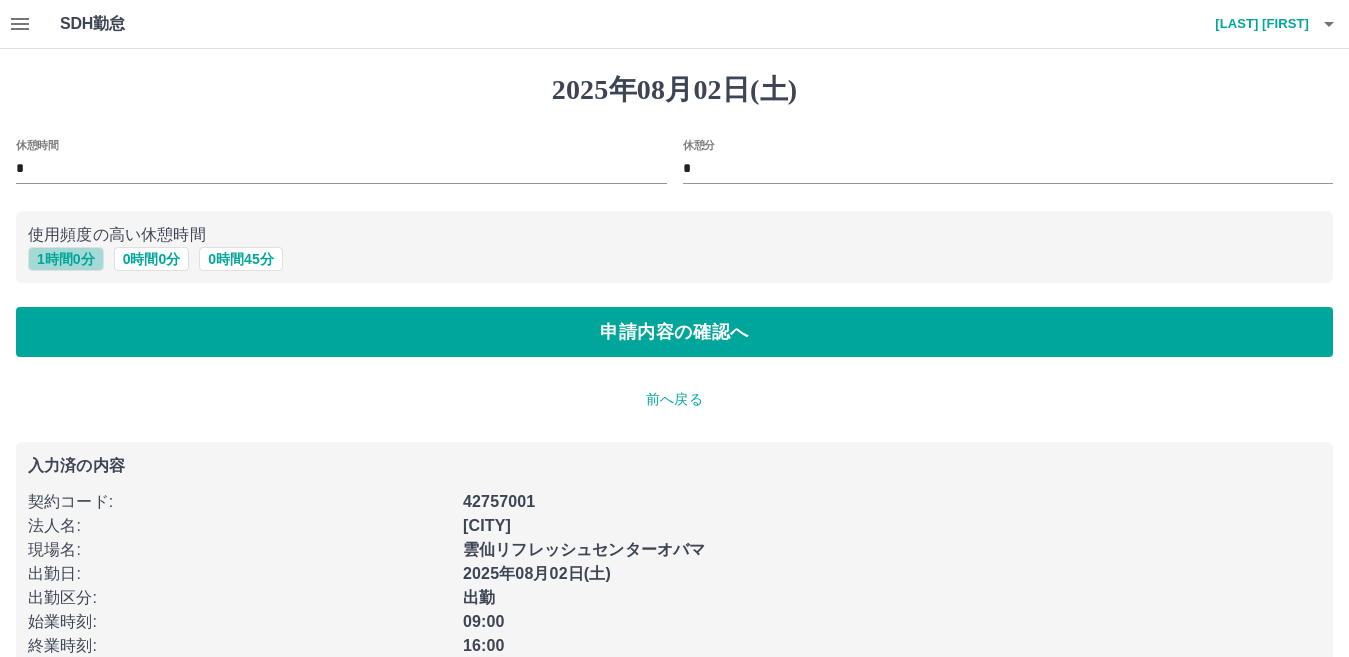 click on "1 時間 0 分" at bounding box center [66, 259] 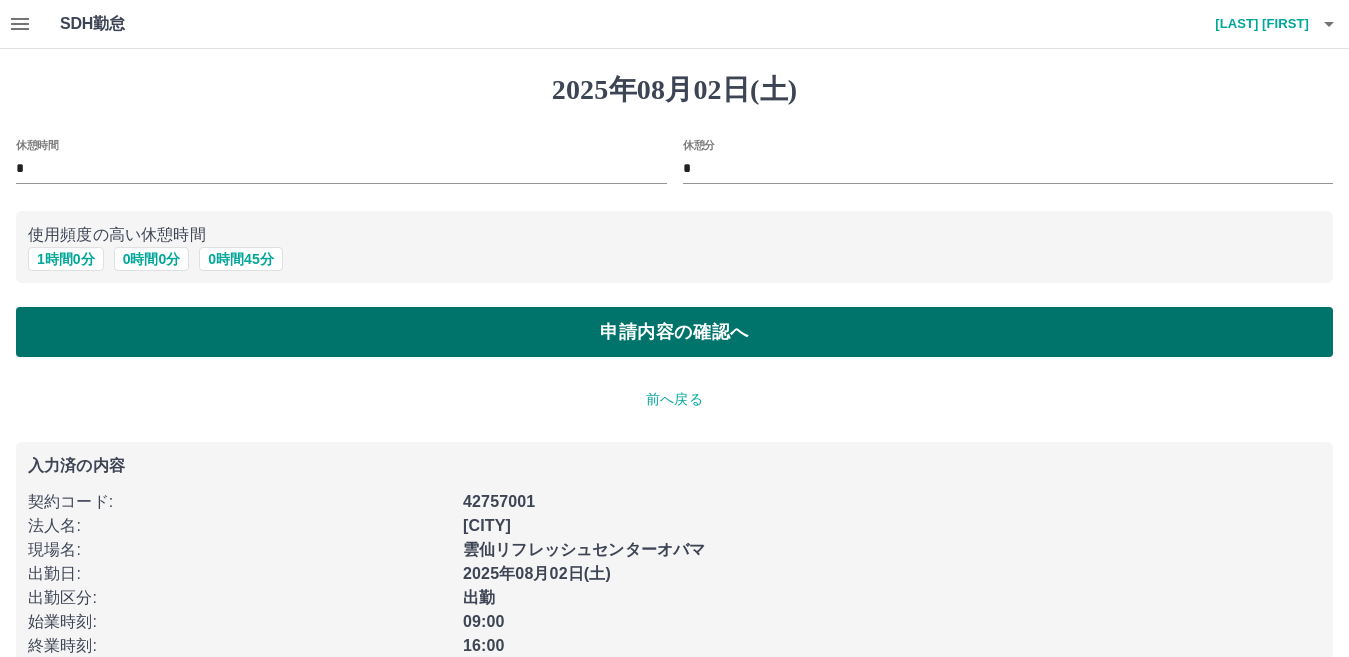 click on "申請内容の確認へ" at bounding box center (674, 332) 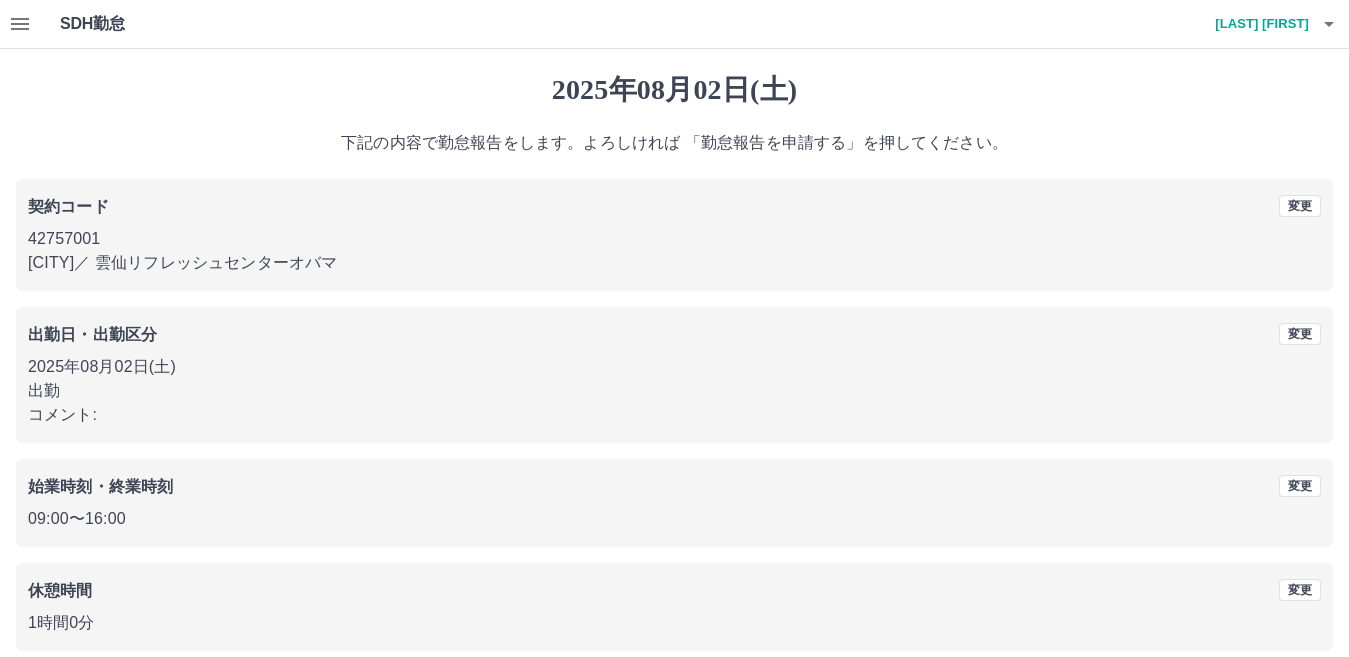 scroll, scrollTop: 92, scrollLeft: 0, axis: vertical 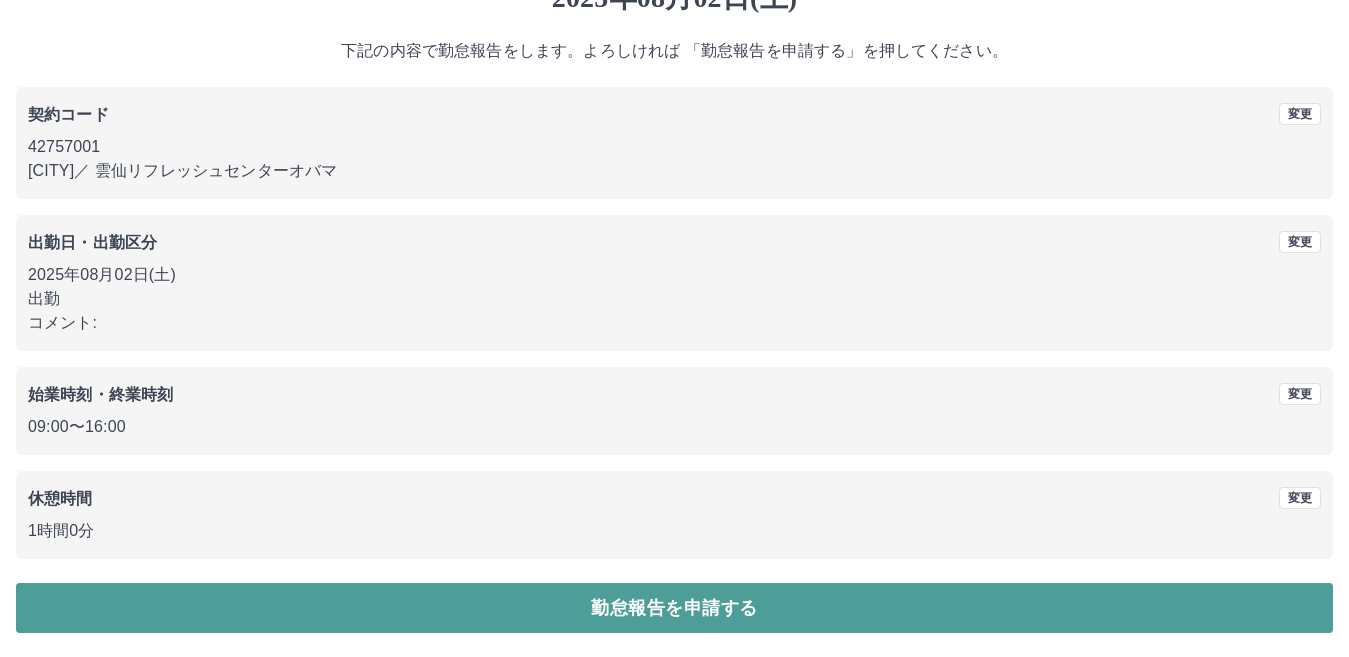 click on "勤怠報告を申請する" at bounding box center [674, 608] 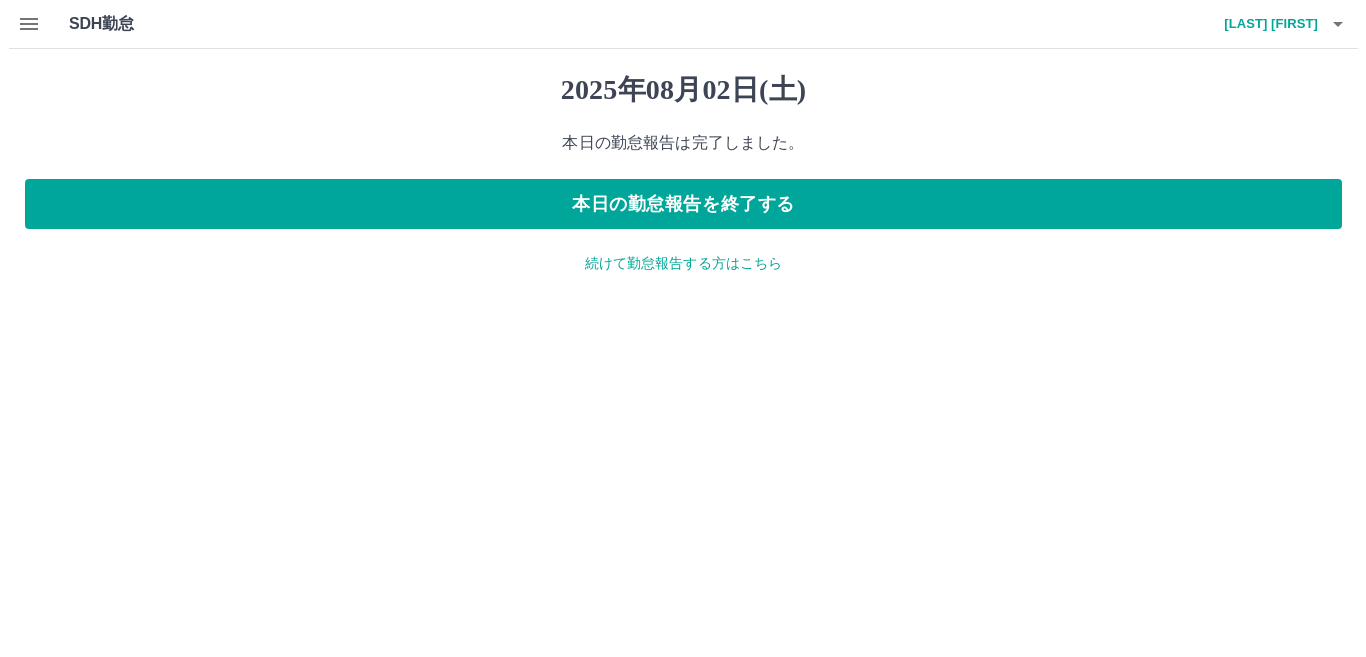scroll, scrollTop: 0, scrollLeft: 0, axis: both 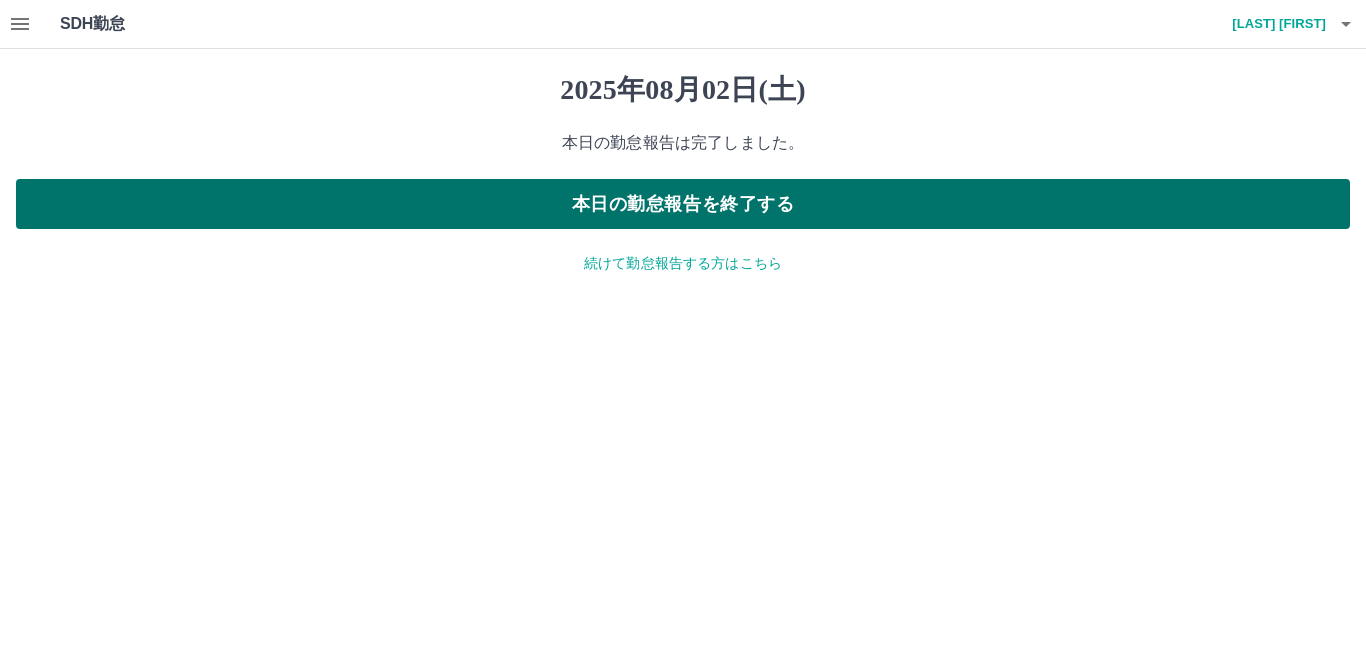 click on "本日の勤怠報告を終了する" at bounding box center [683, 204] 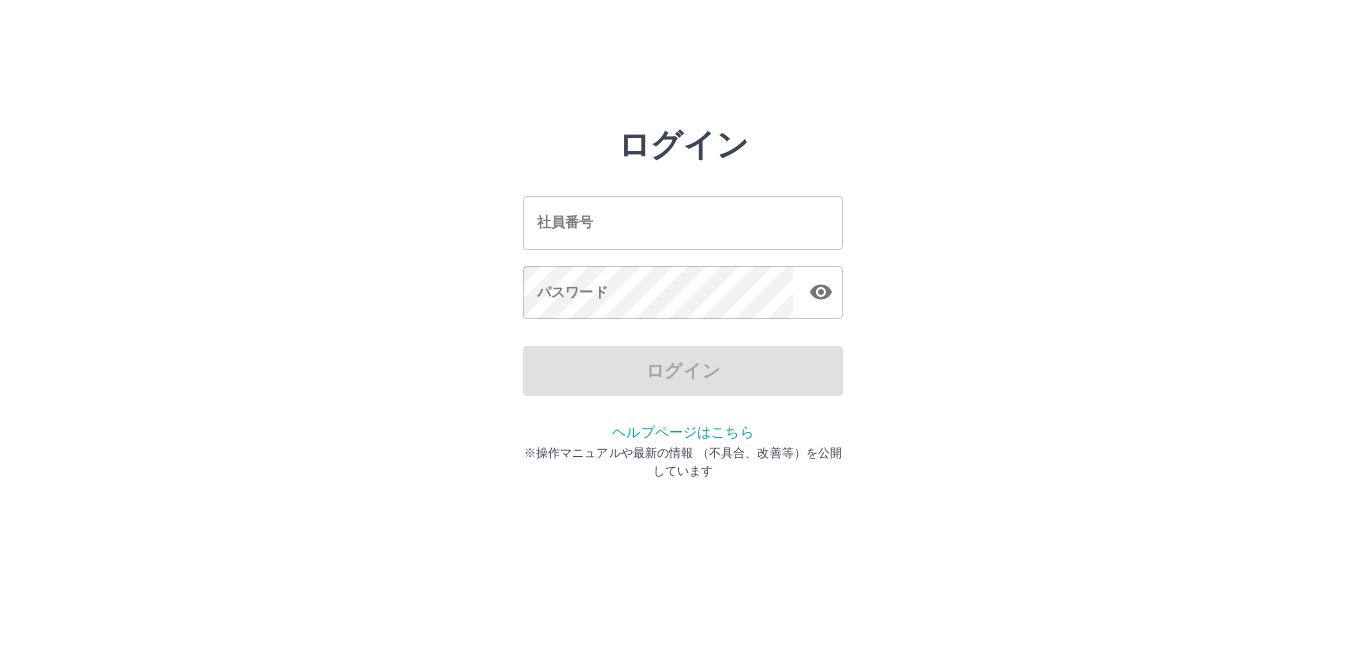 scroll, scrollTop: 0, scrollLeft: 0, axis: both 